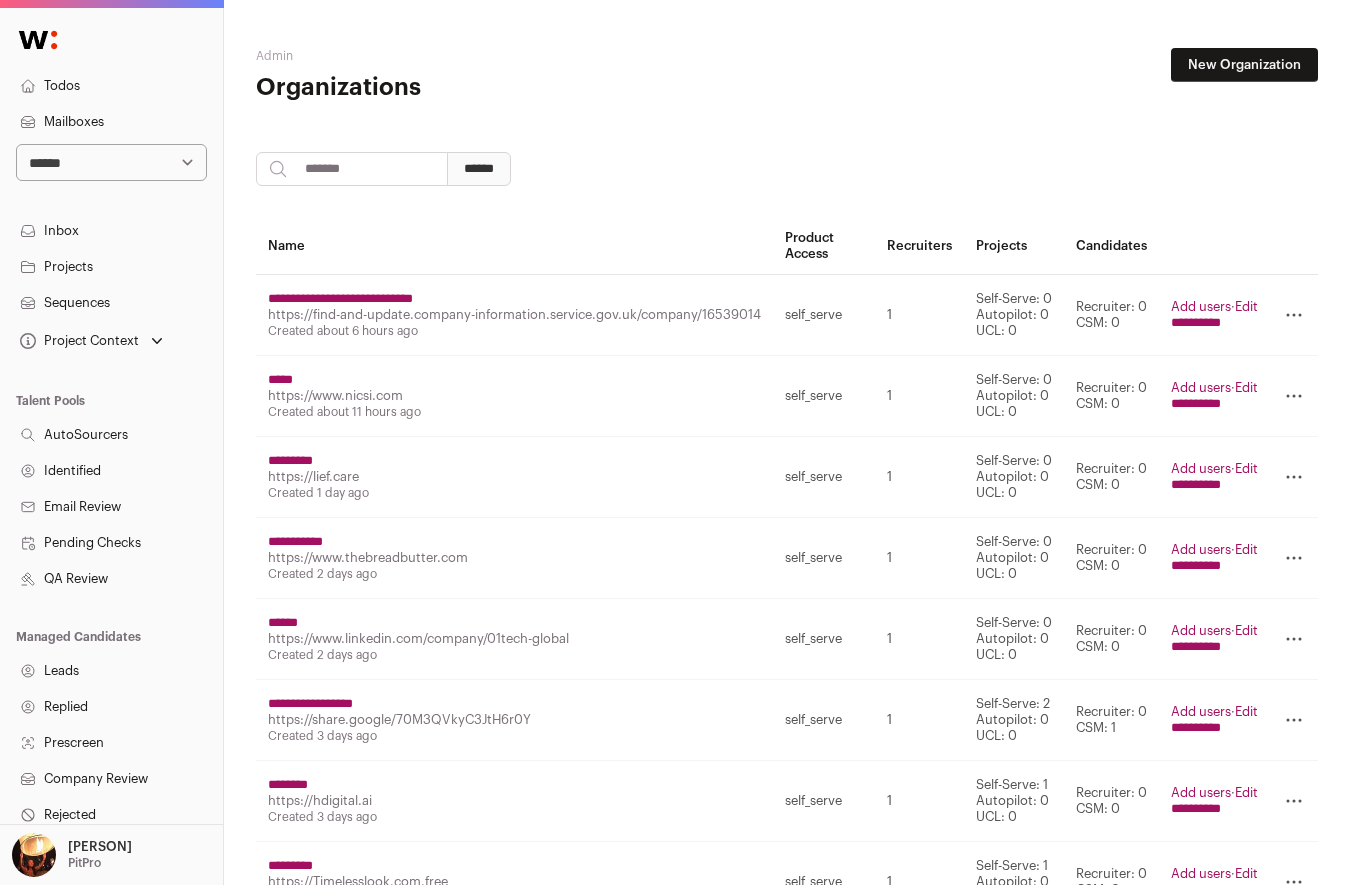 scroll, scrollTop: 0, scrollLeft: 0, axis: both 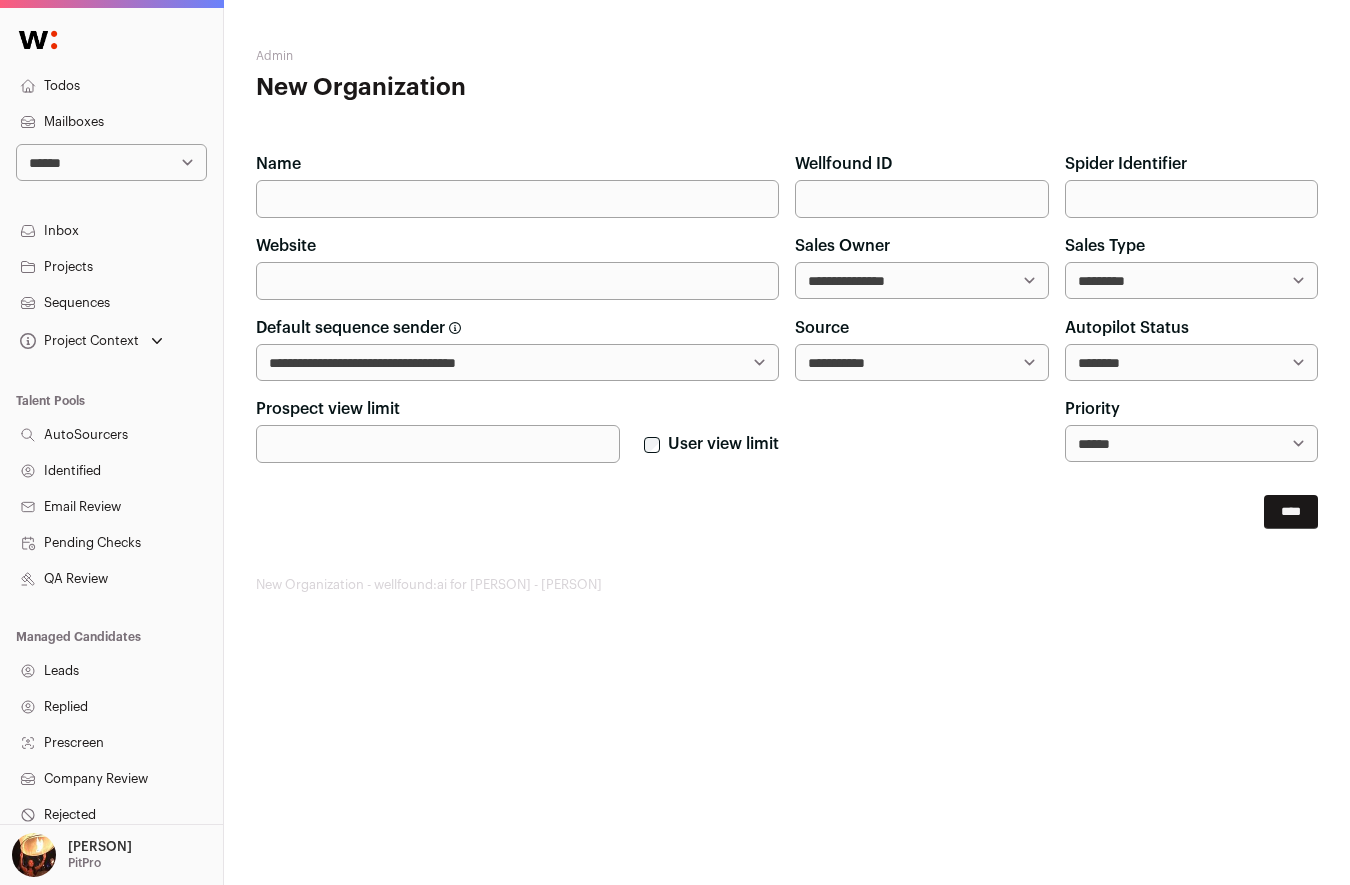 click on "Name" at bounding box center [517, 199] 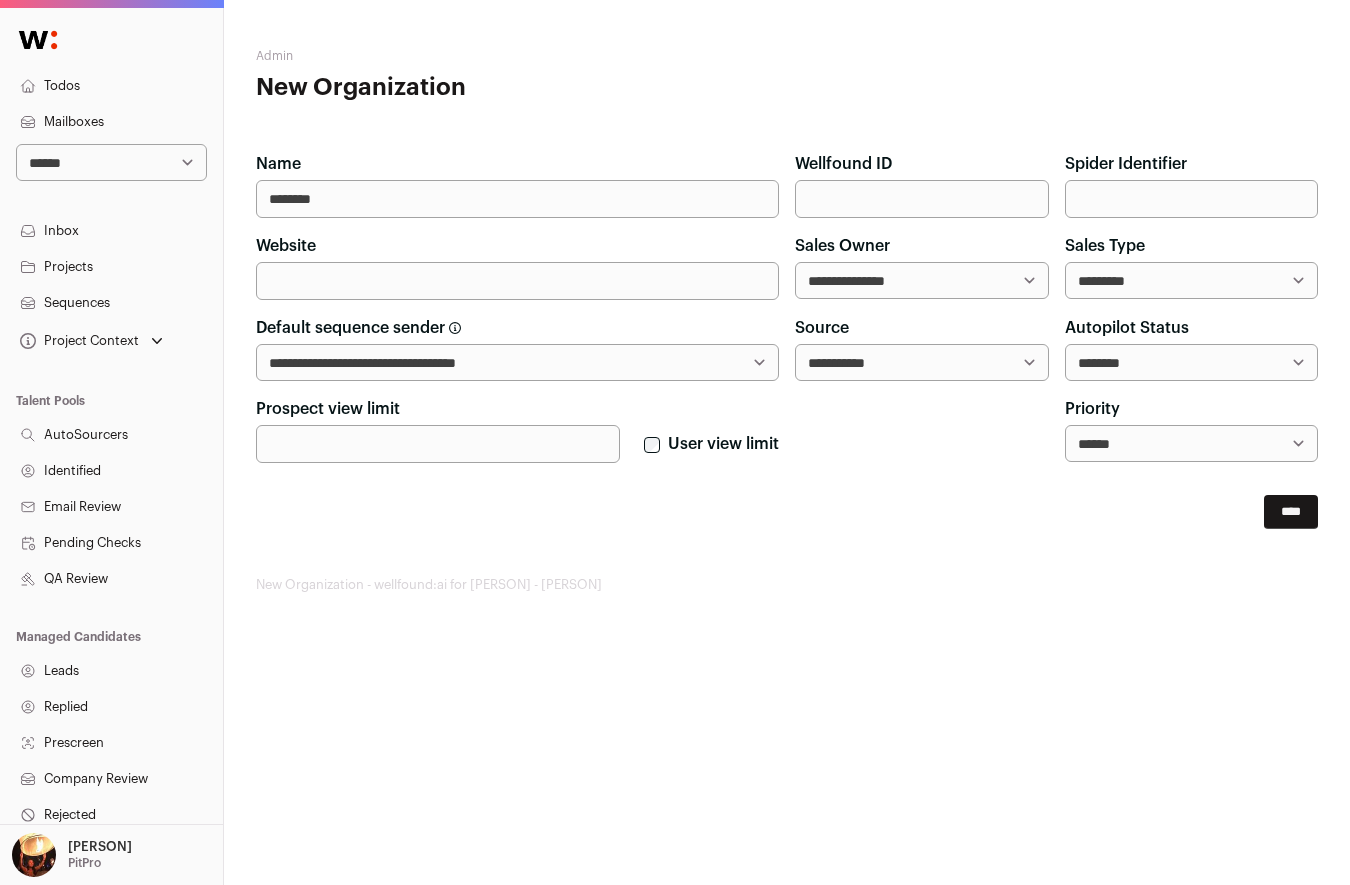 type on "********" 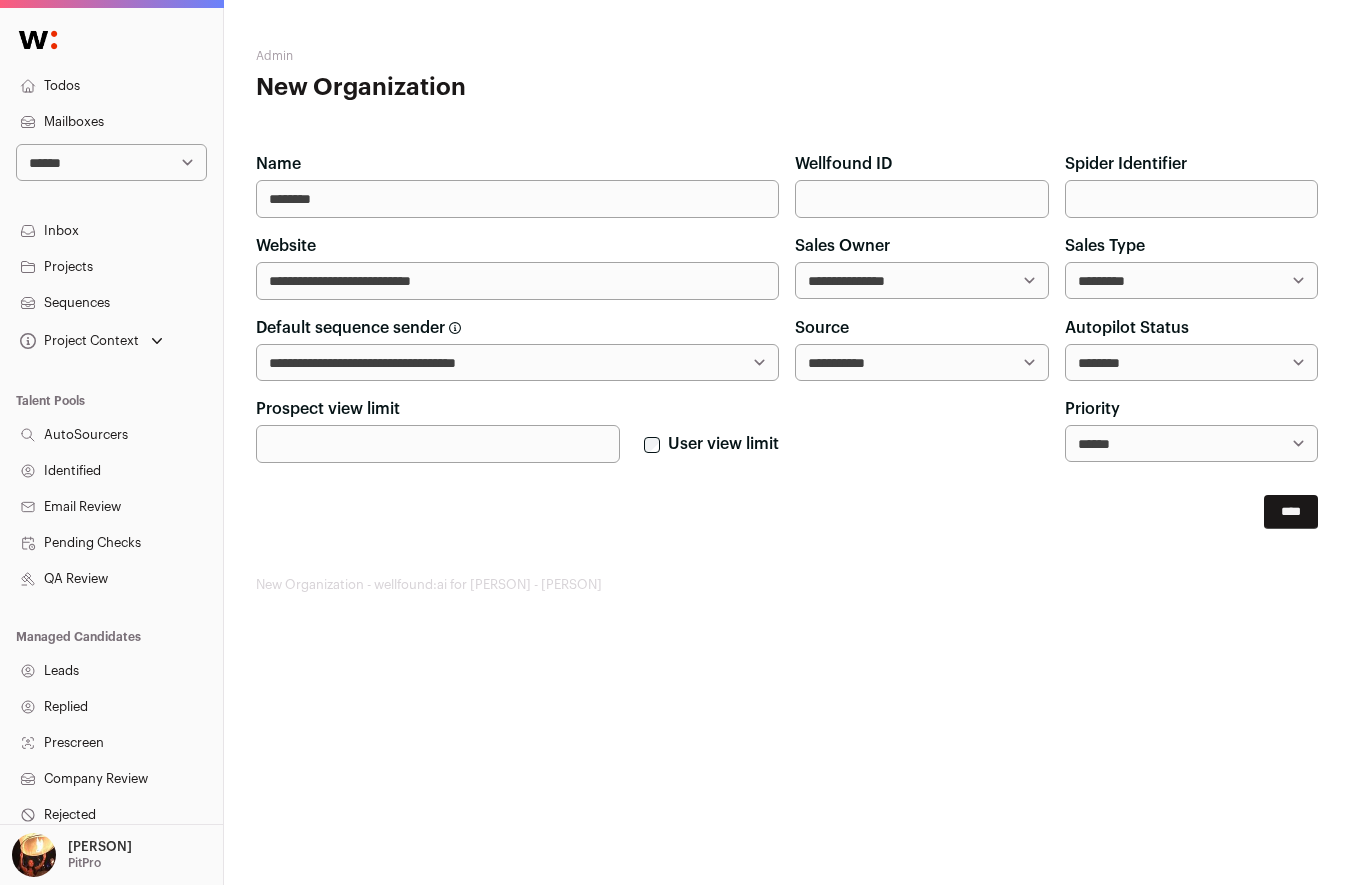 drag, startPoint x: 359, startPoint y: 280, endPoint x: 207, endPoint y: 274, distance: 152.11838 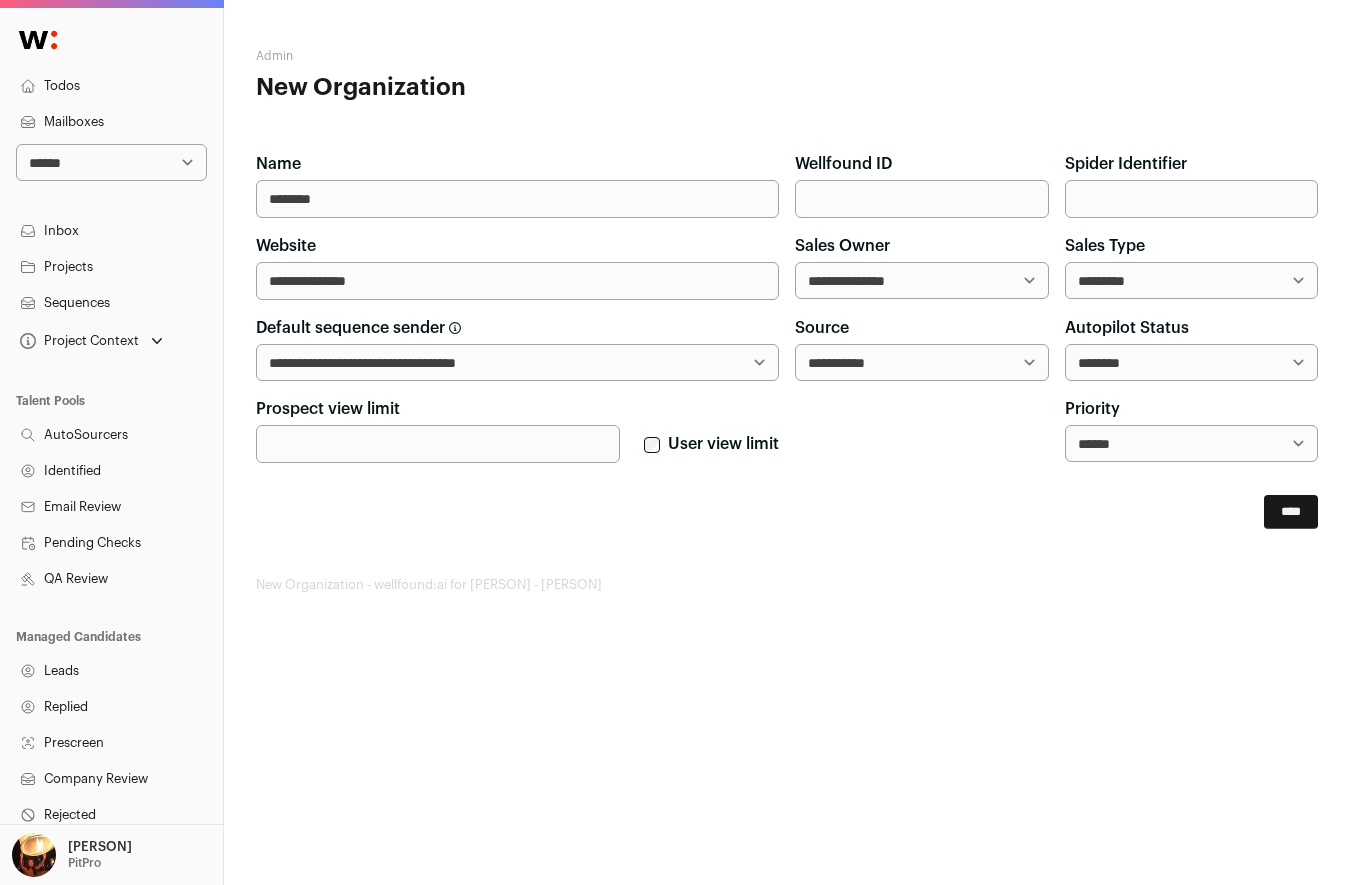 type on "**********" 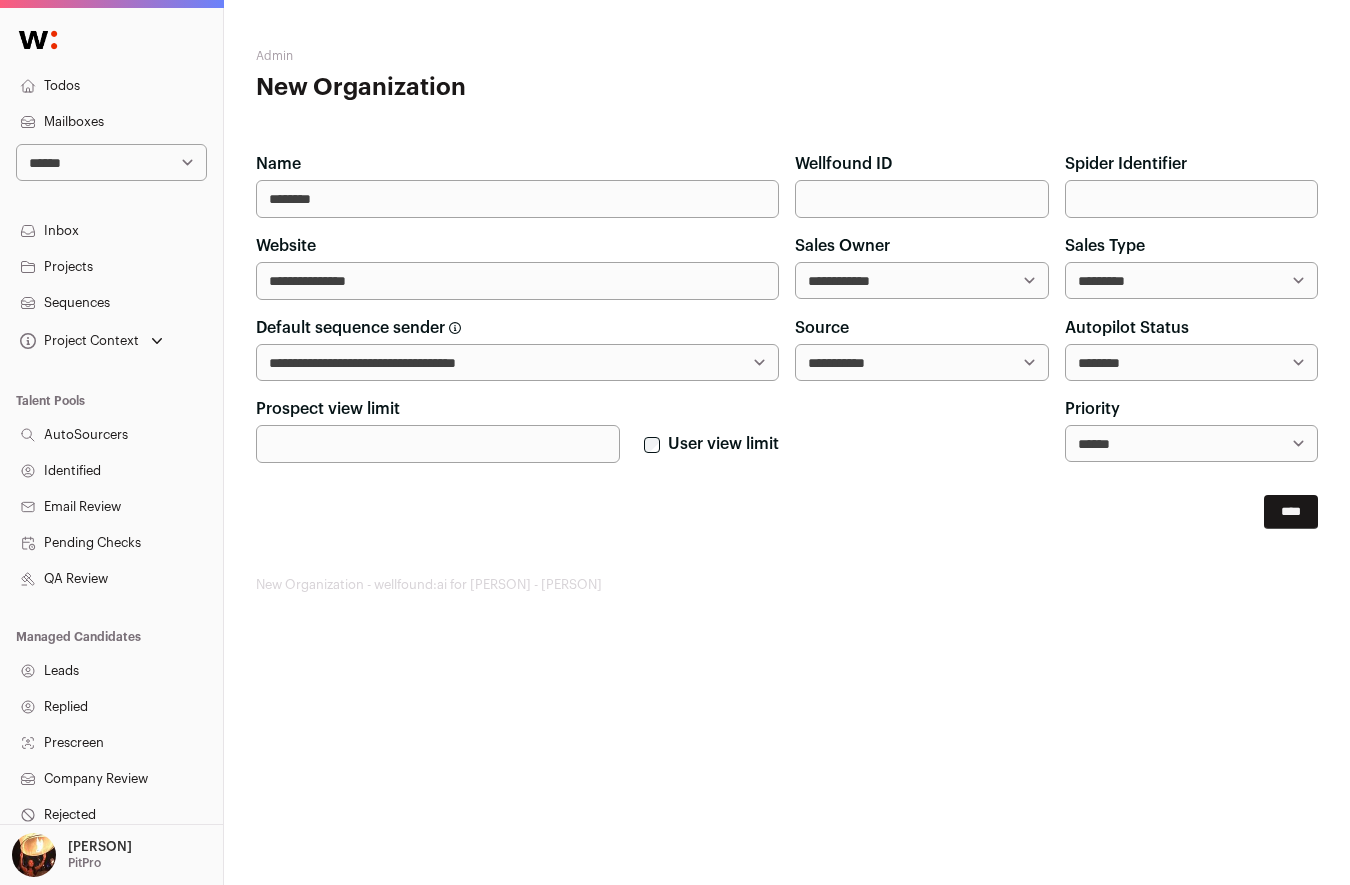 click on "**********" at bounding box center (1192, 362) 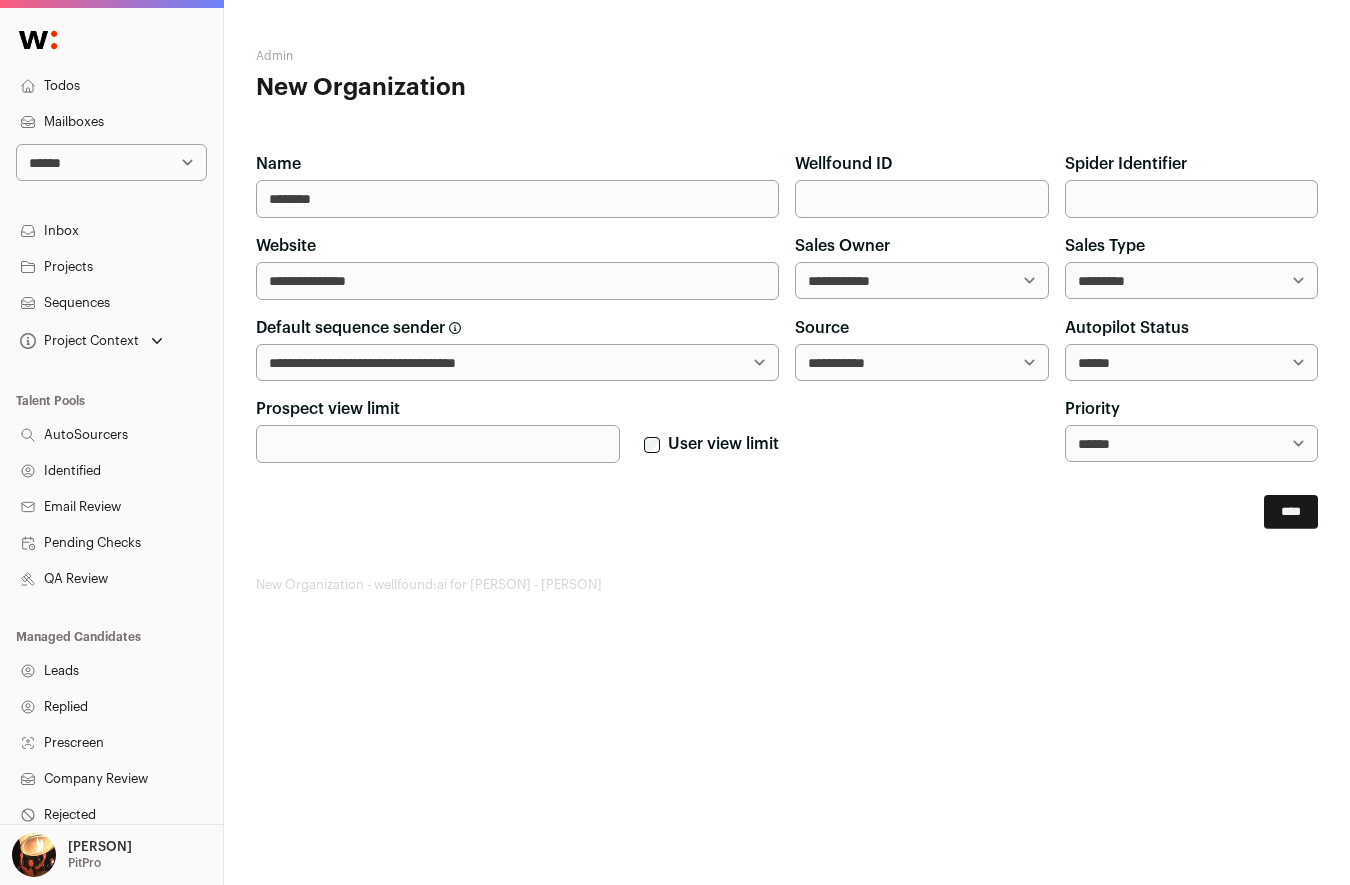 click on "****" at bounding box center [1291, 512] 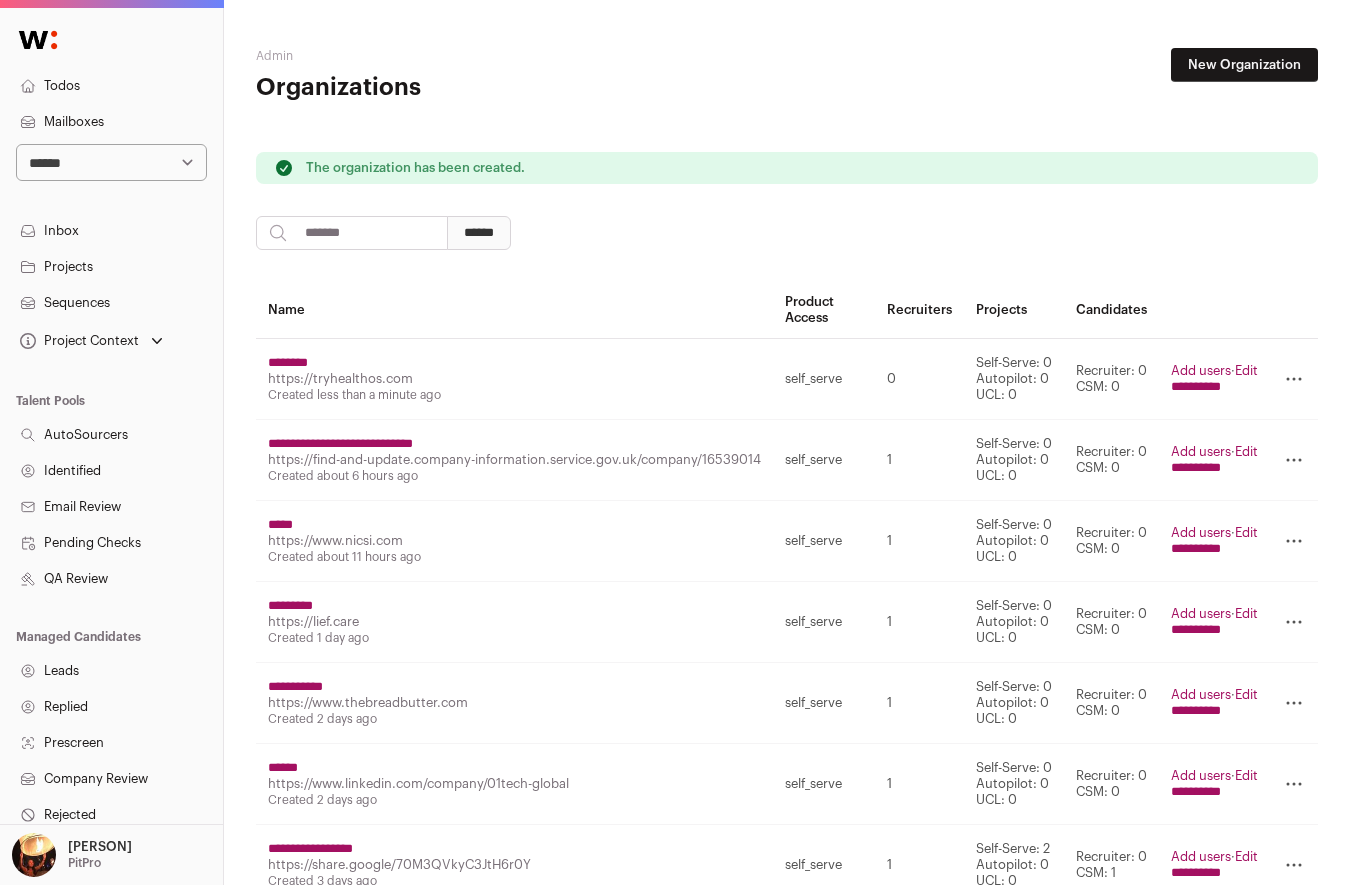 click on "********" at bounding box center (288, 363) 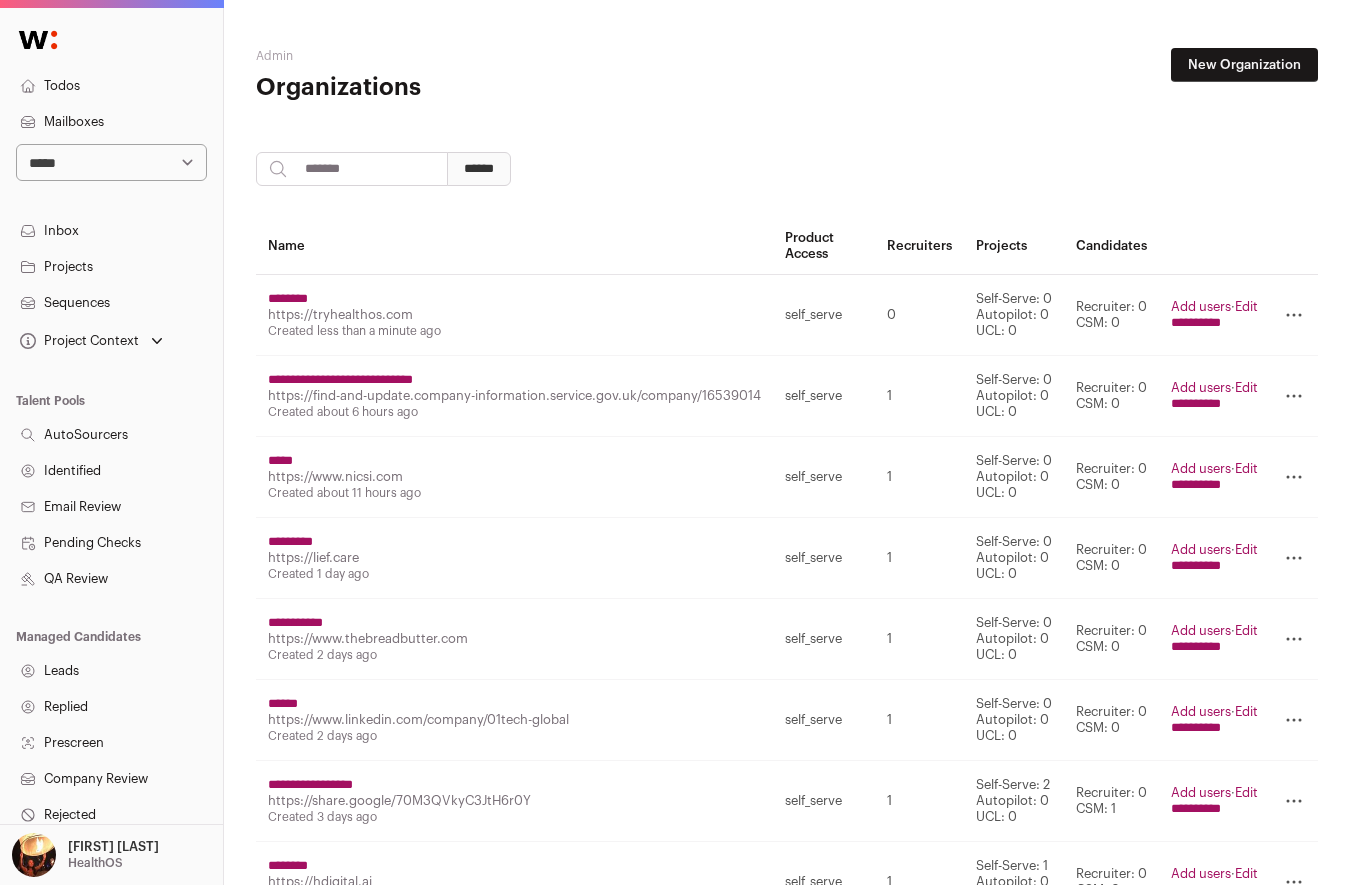 scroll, scrollTop: 0, scrollLeft: 0, axis: both 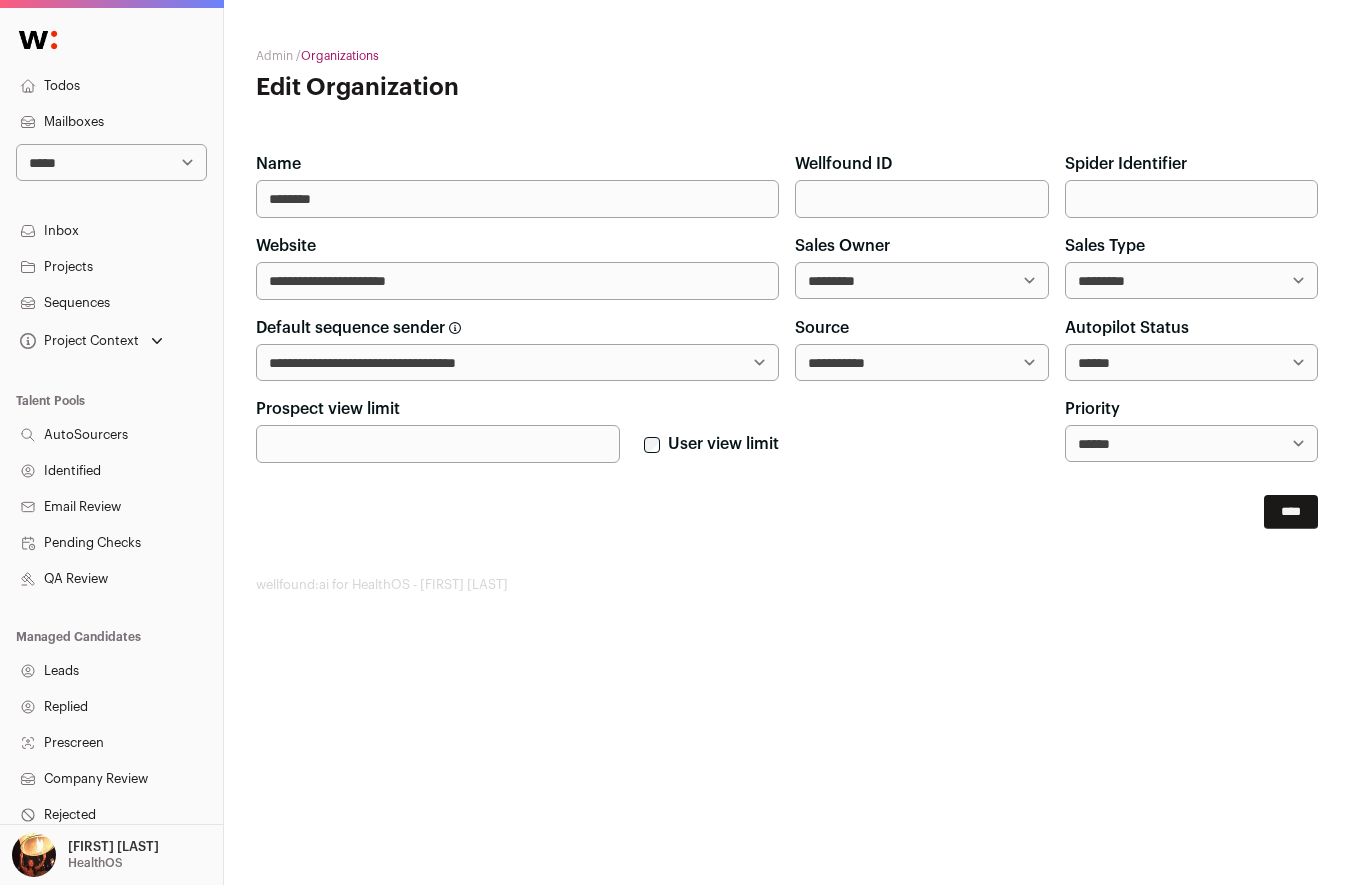 click on "**********" at bounding box center (1192, 362) 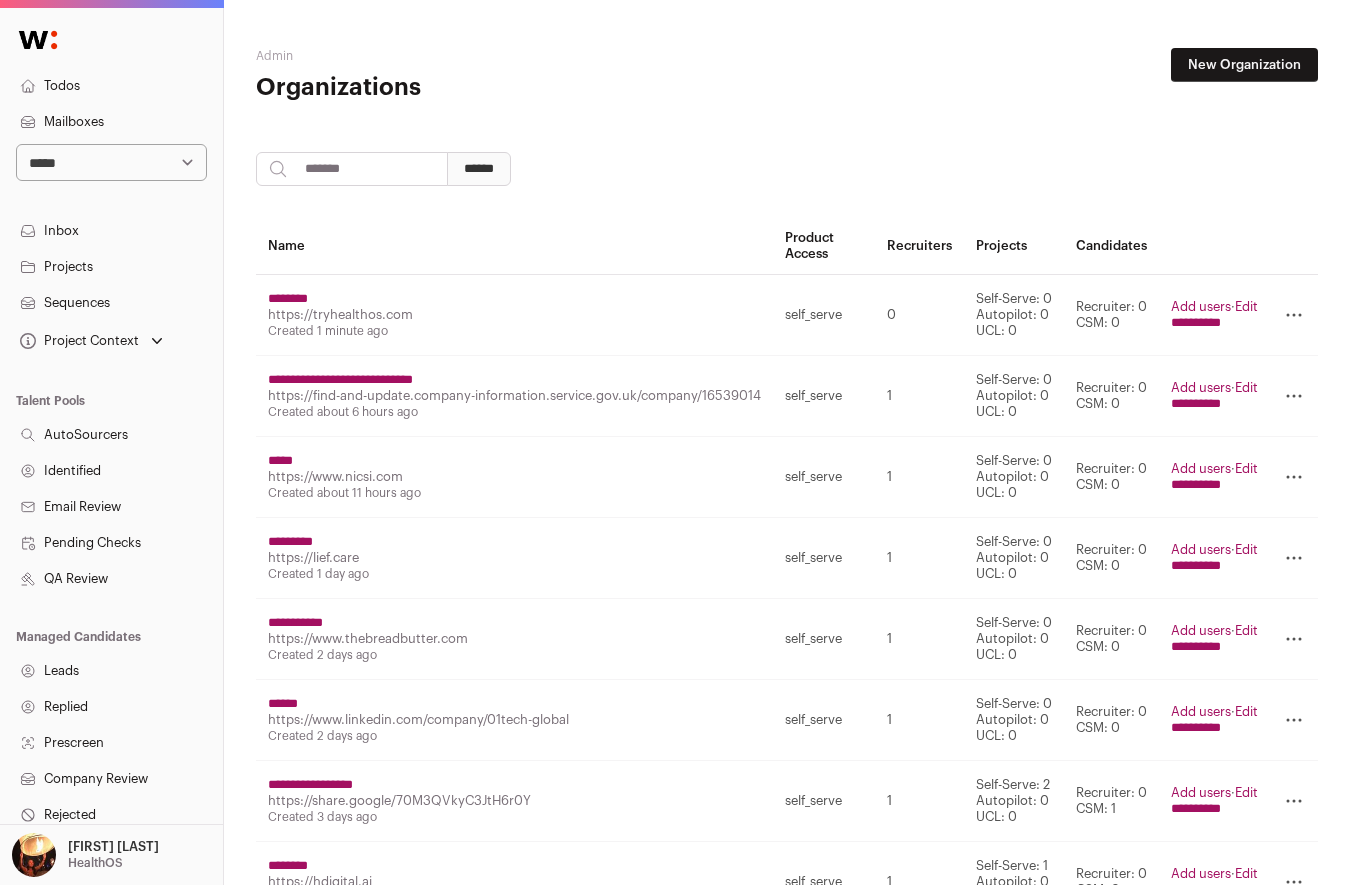 scroll, scrollTop: 0, scrollLeft: 0, axis: both 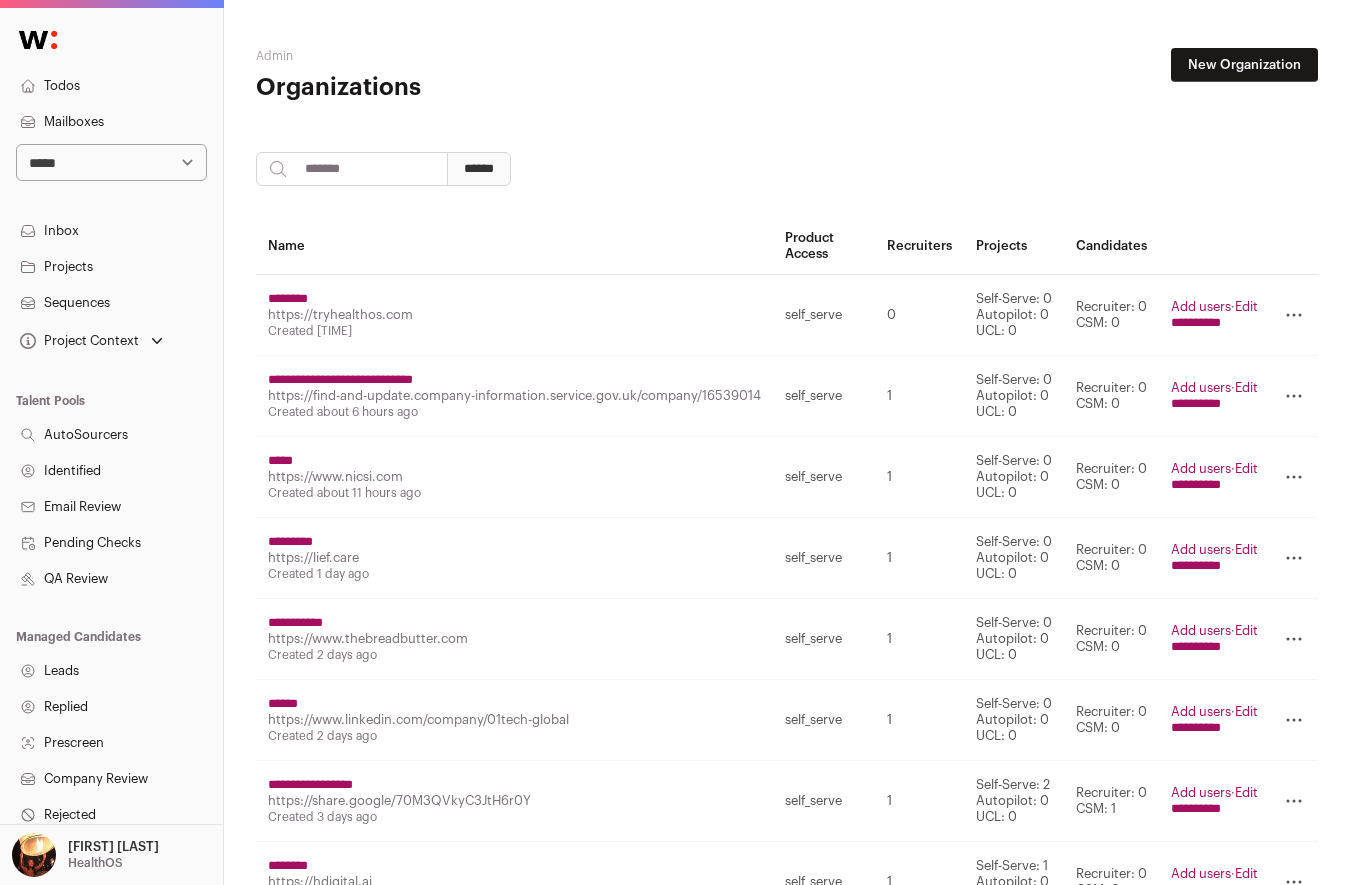 click on "********" at bounding box center [288, 299] 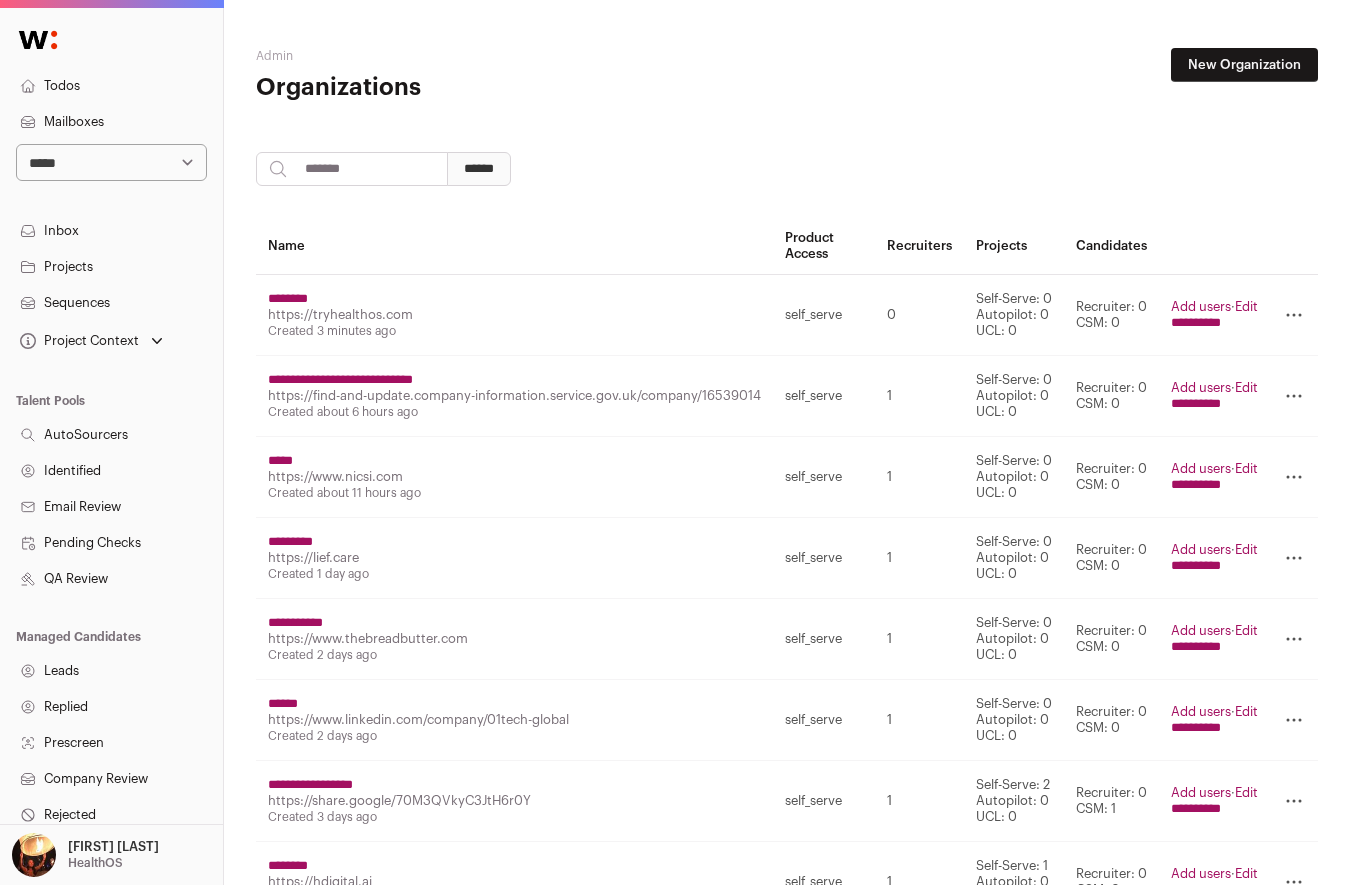 scroll, scrollTop: 0, scrollLeft: 0, axis: both 